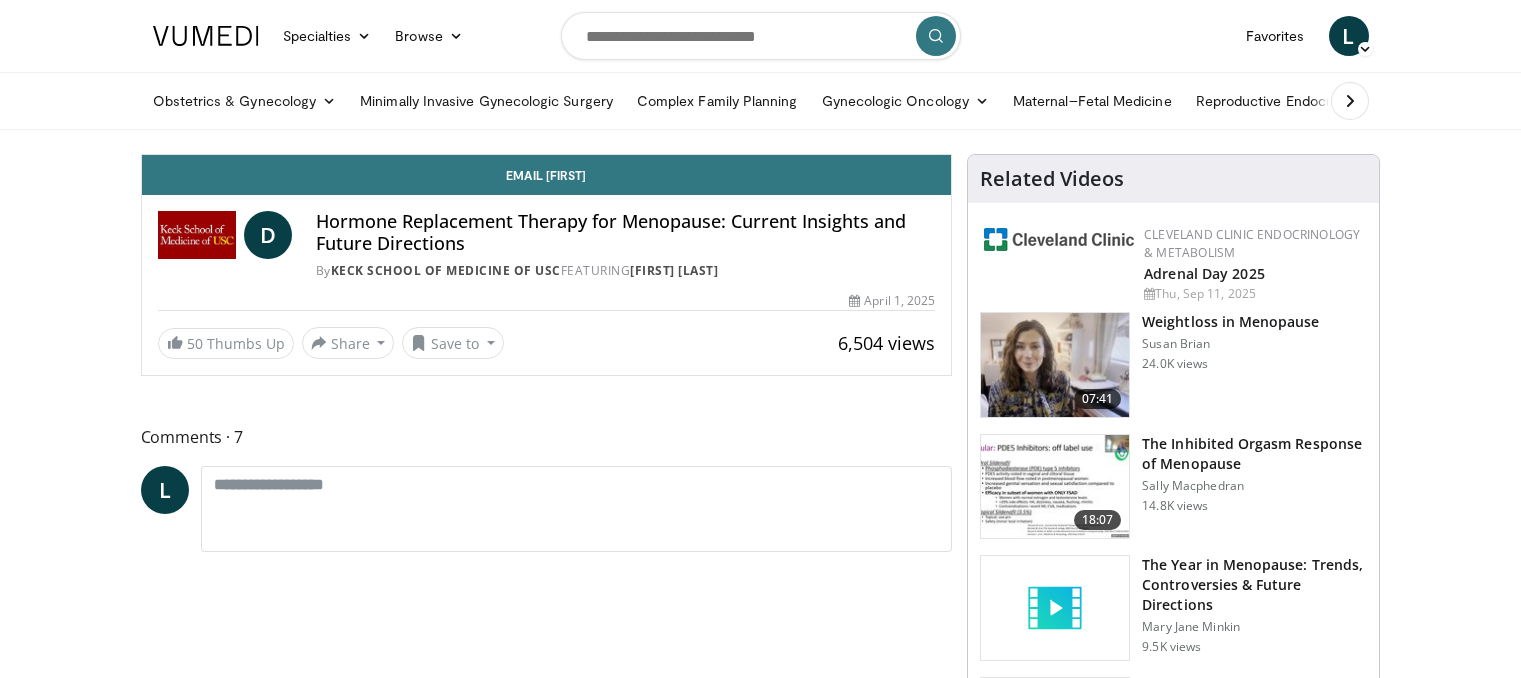 scroll, scrollTop: 0, scrollLeft: 0, axis: both 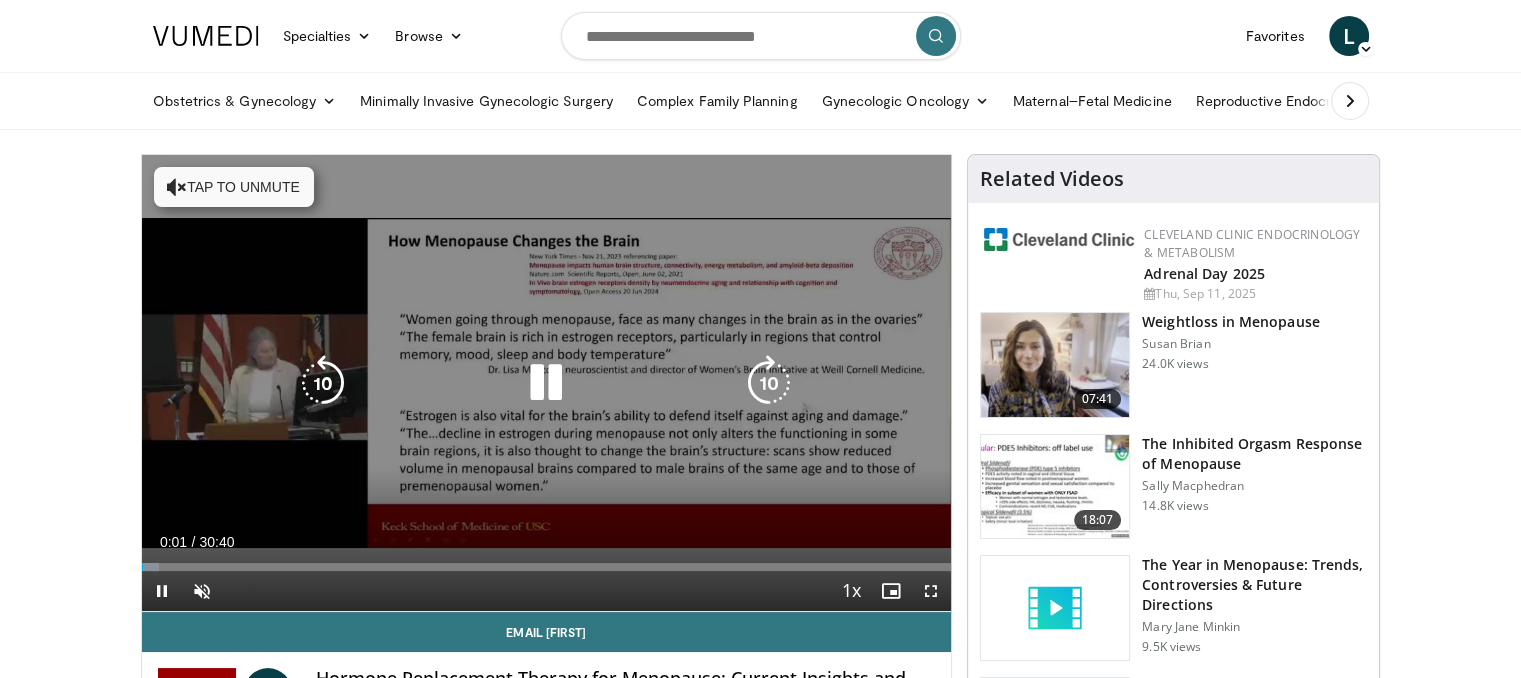 click at bounding box center [177, 187] 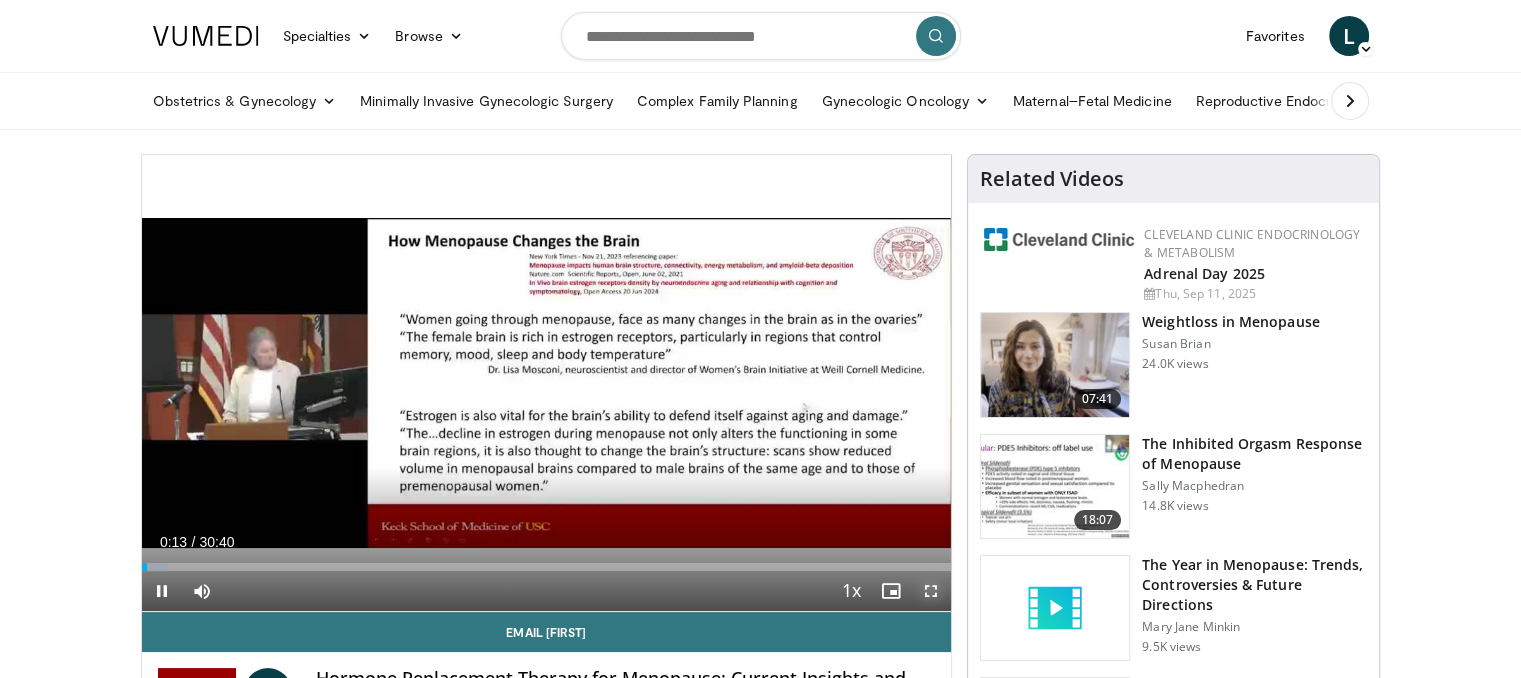 click at bounding box center [931, 591] 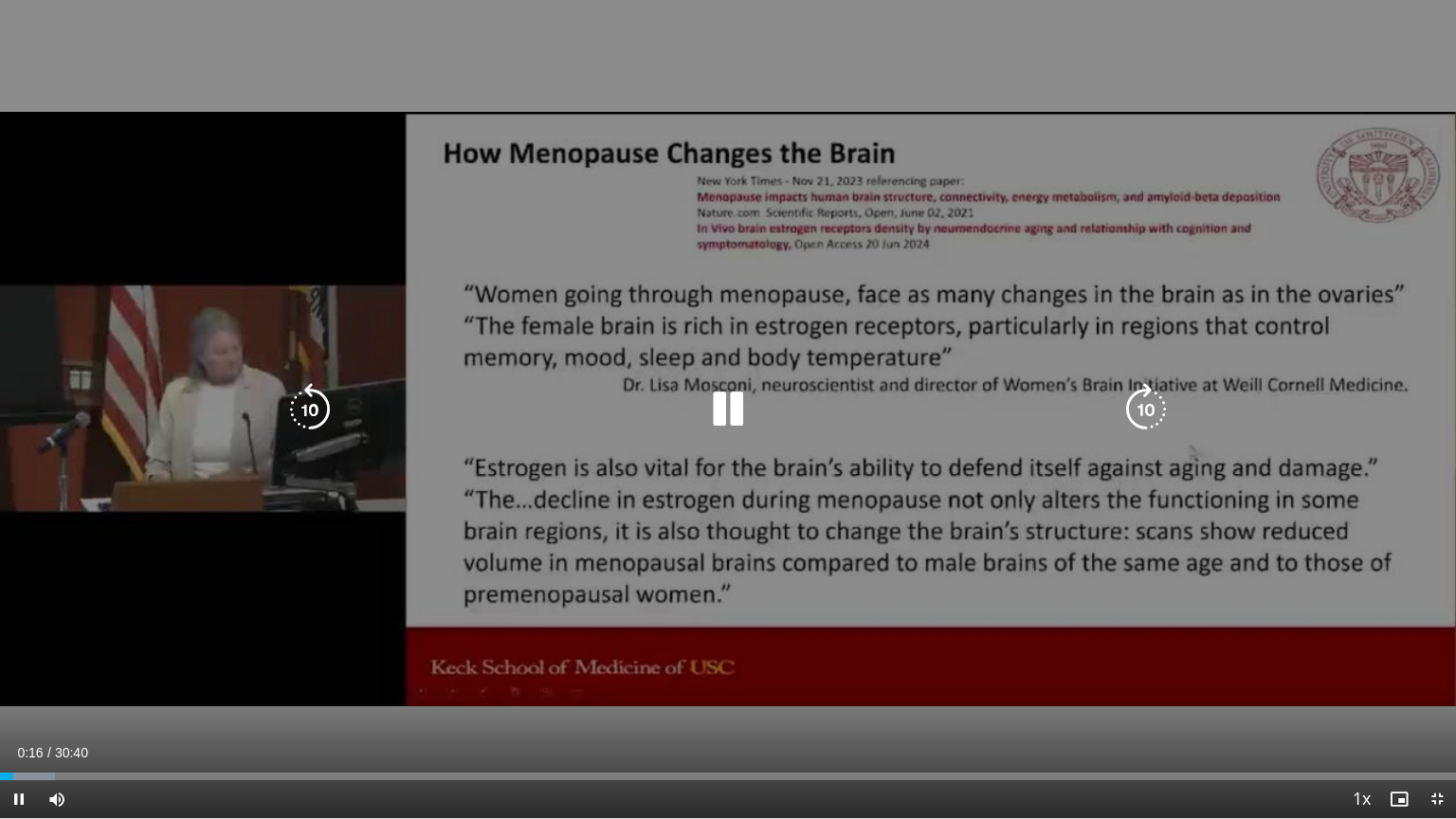 click at bounding box center [728, 410] 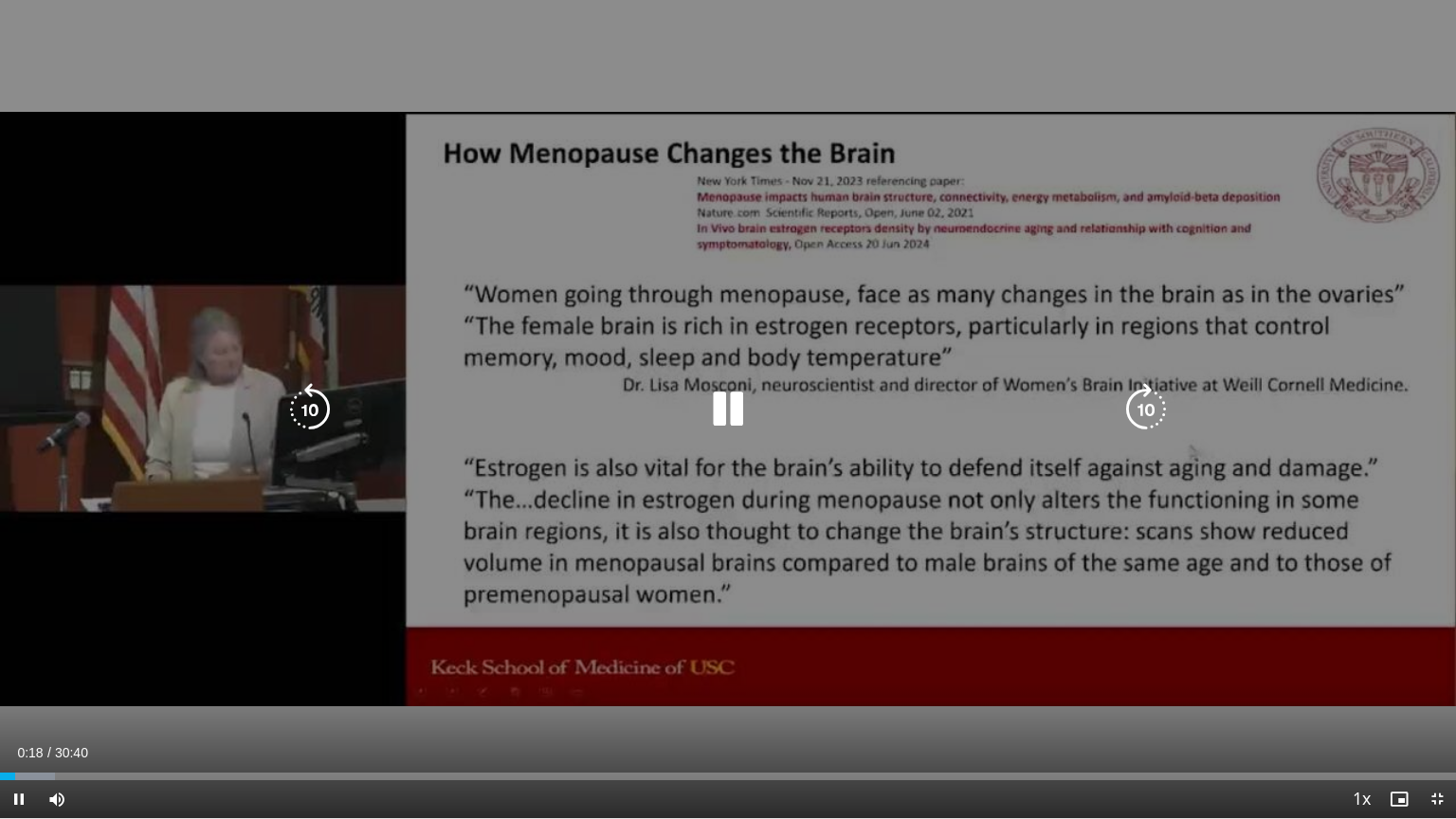 click at bounding box center (728, 410) 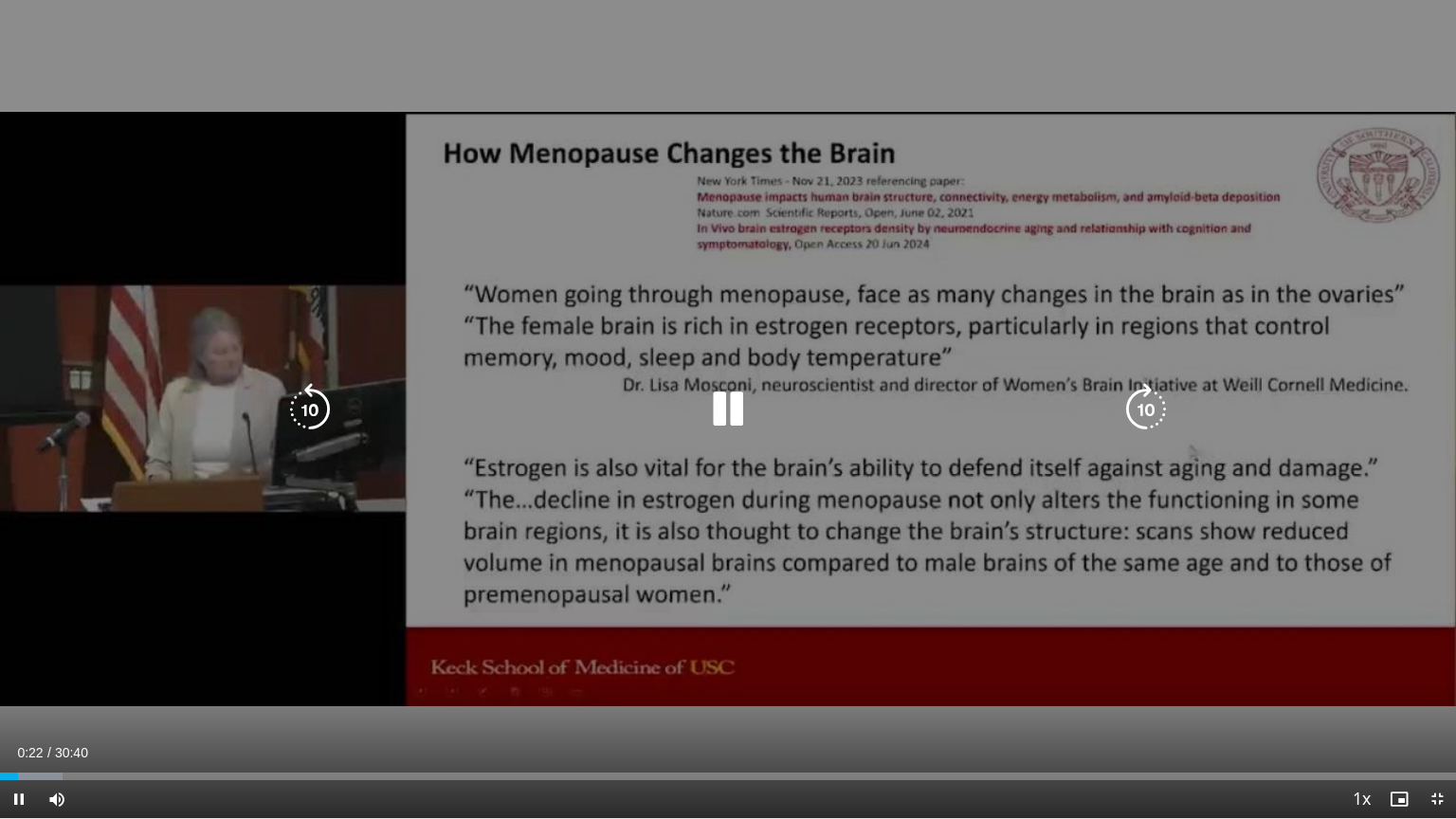 click at bounding box center [728, 410] 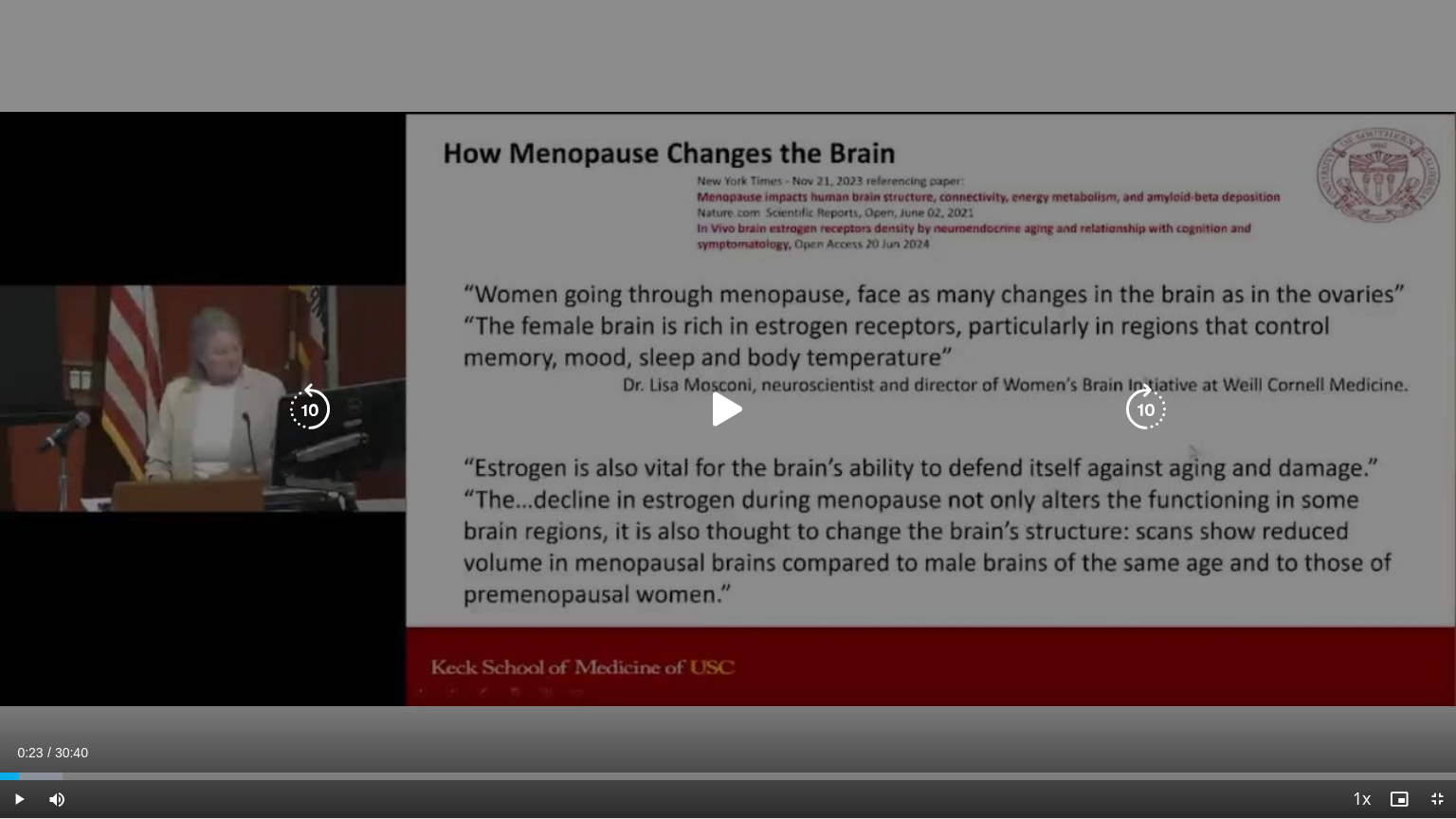 click at bounding box center [728, 410] 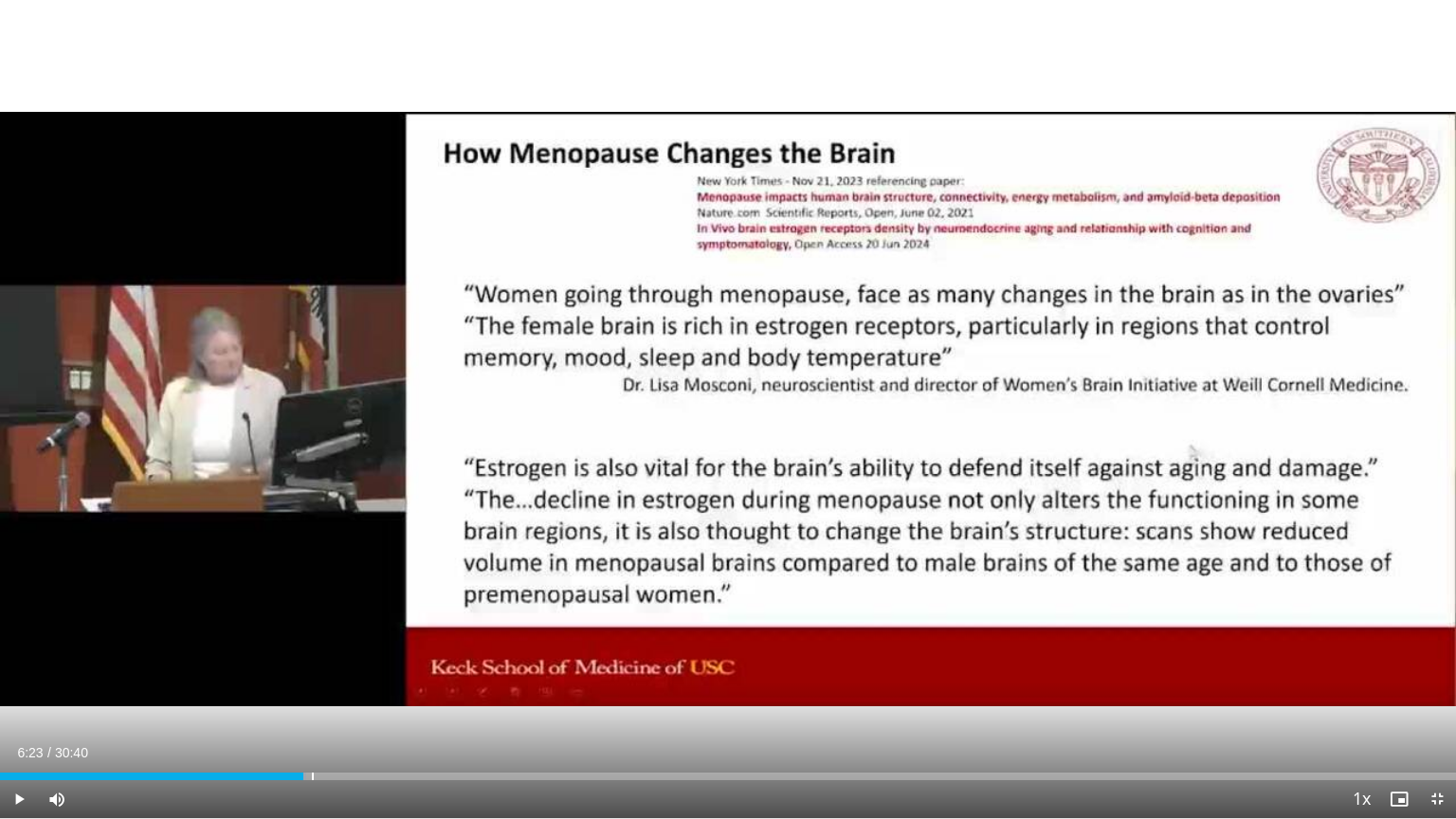 drag, startPoint x: 330, startPoint y: 775, endPoint x: 301, endPoint y: 781, distance: 29.614186 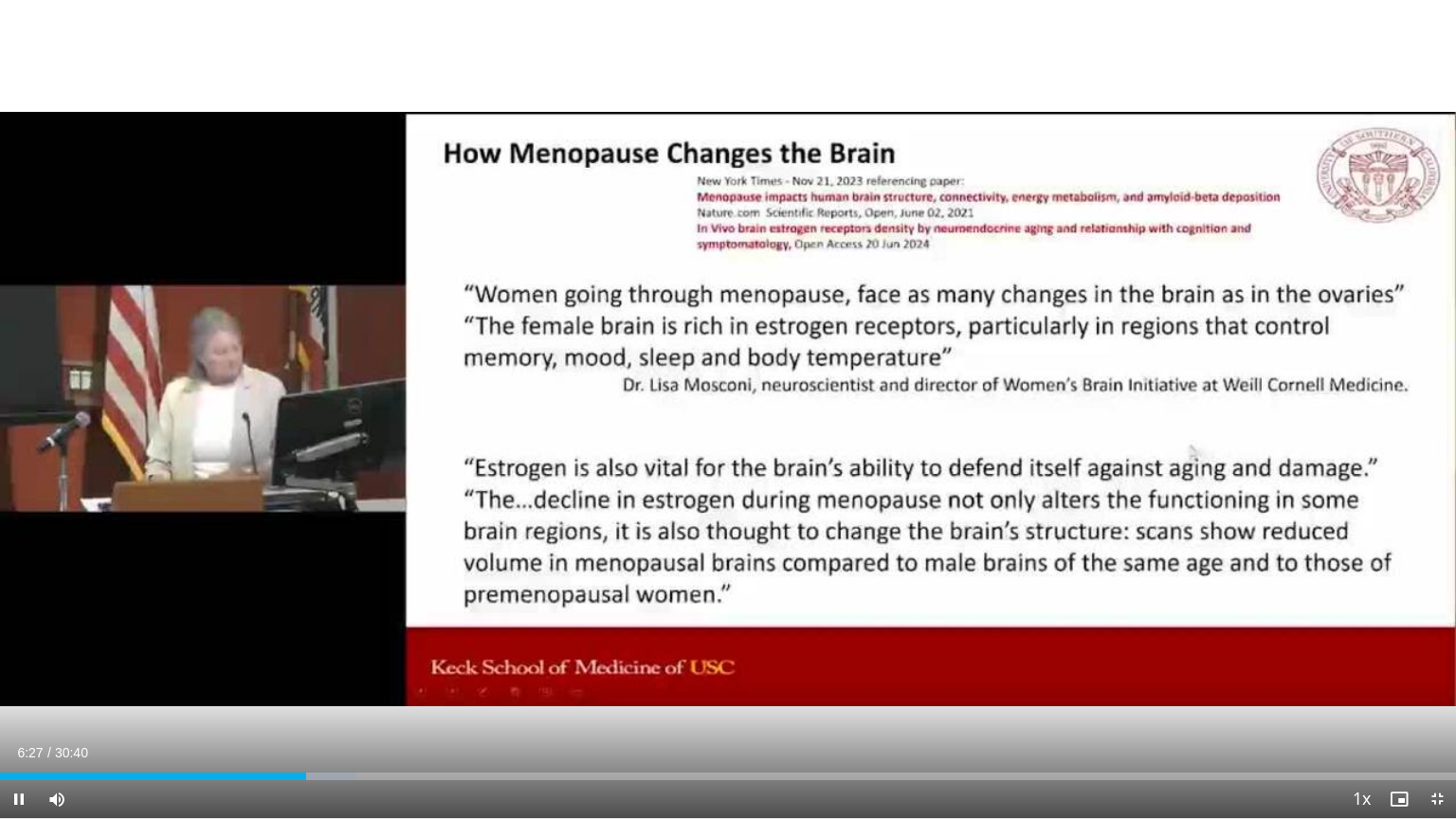 drag, startPoint x: 303, startPoint y: 781, endPoint x: 281, endPoint y: 781, distance: 22 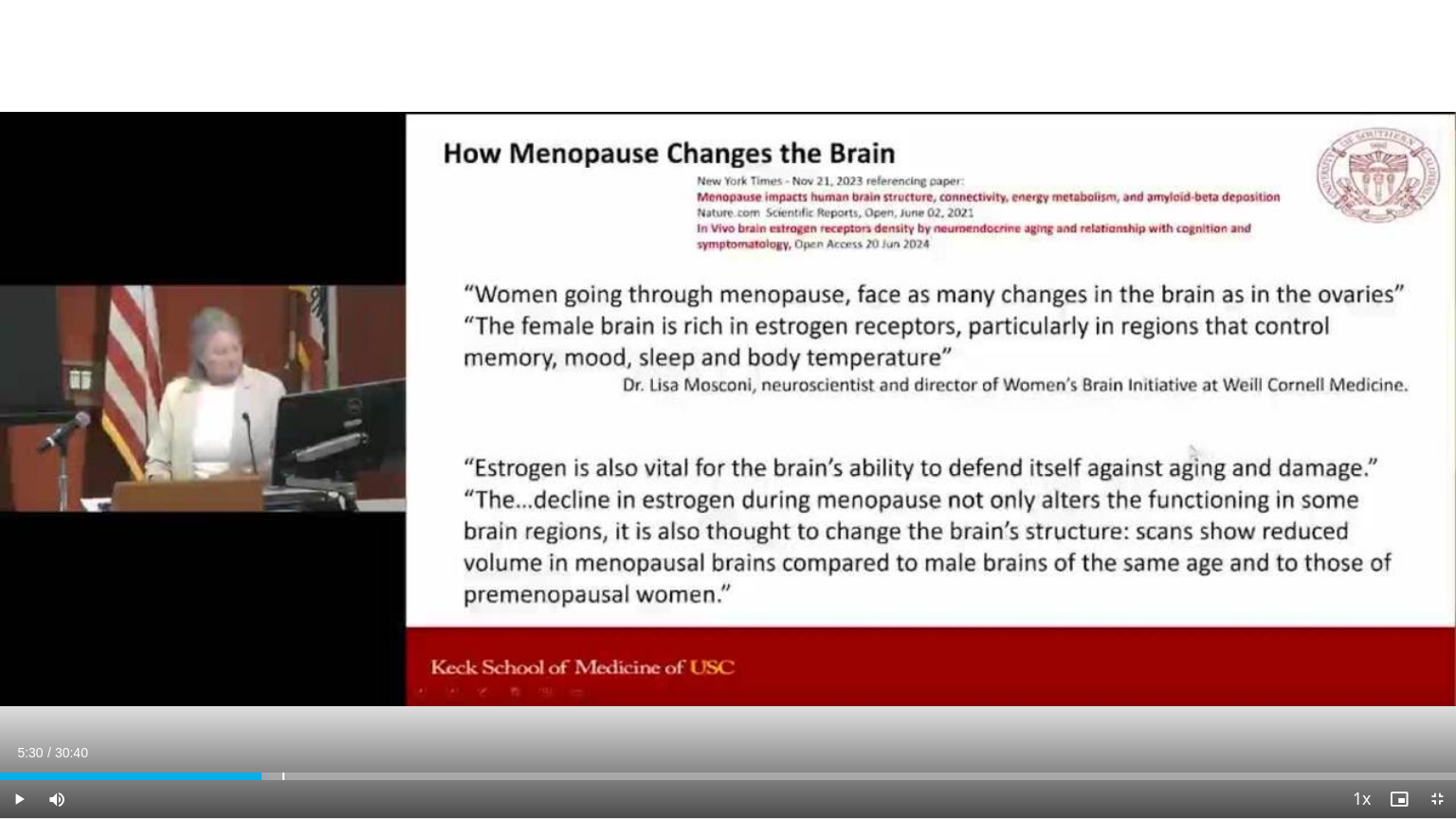 drag, startPoint x: 299, startPoint y: 774, endPoint x: 262, endPoint y: 781, distance: 37.656341 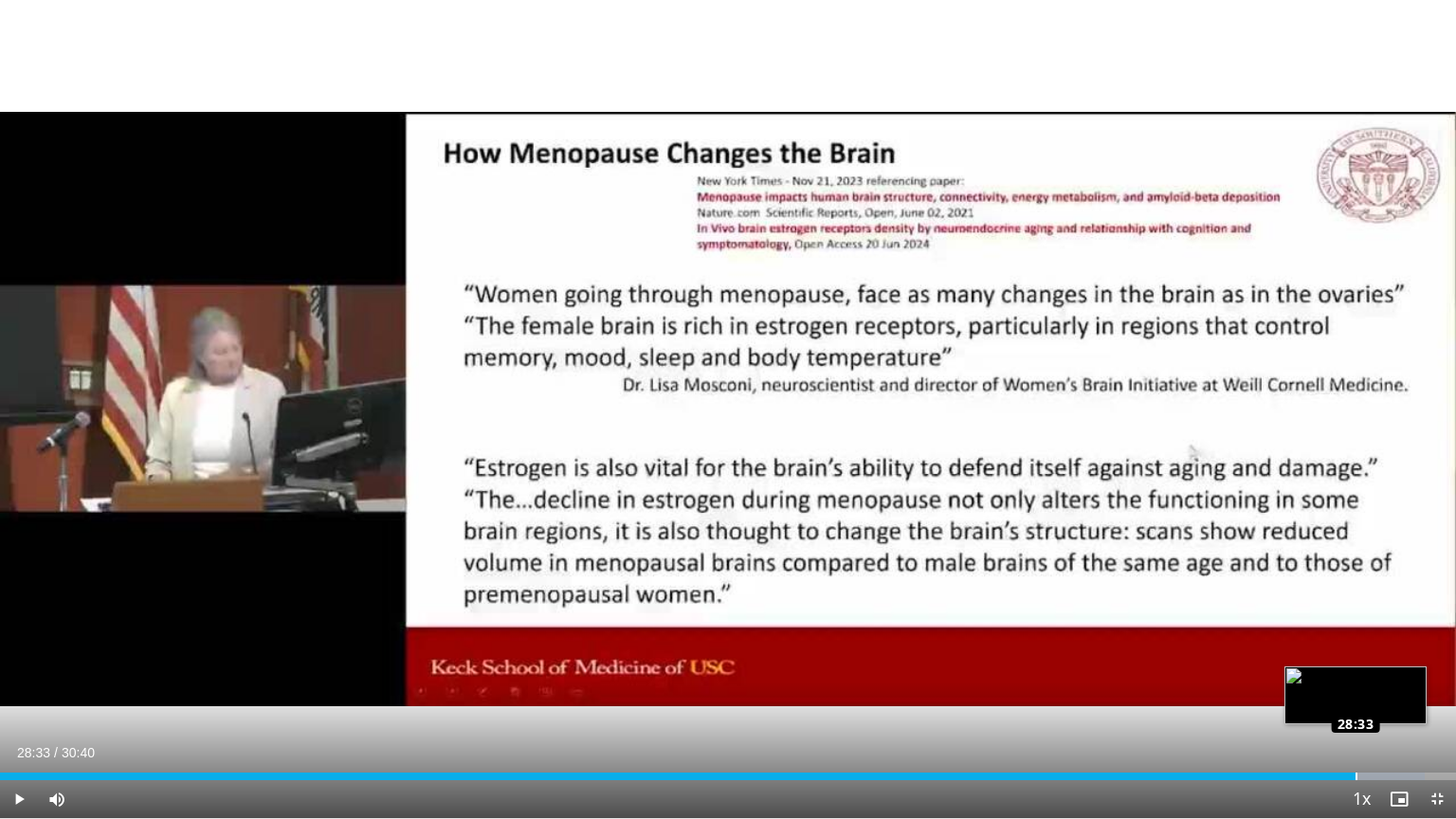 click on "Loaded :  97.83% 28:33 28:33" at bounding box center (728, 771) 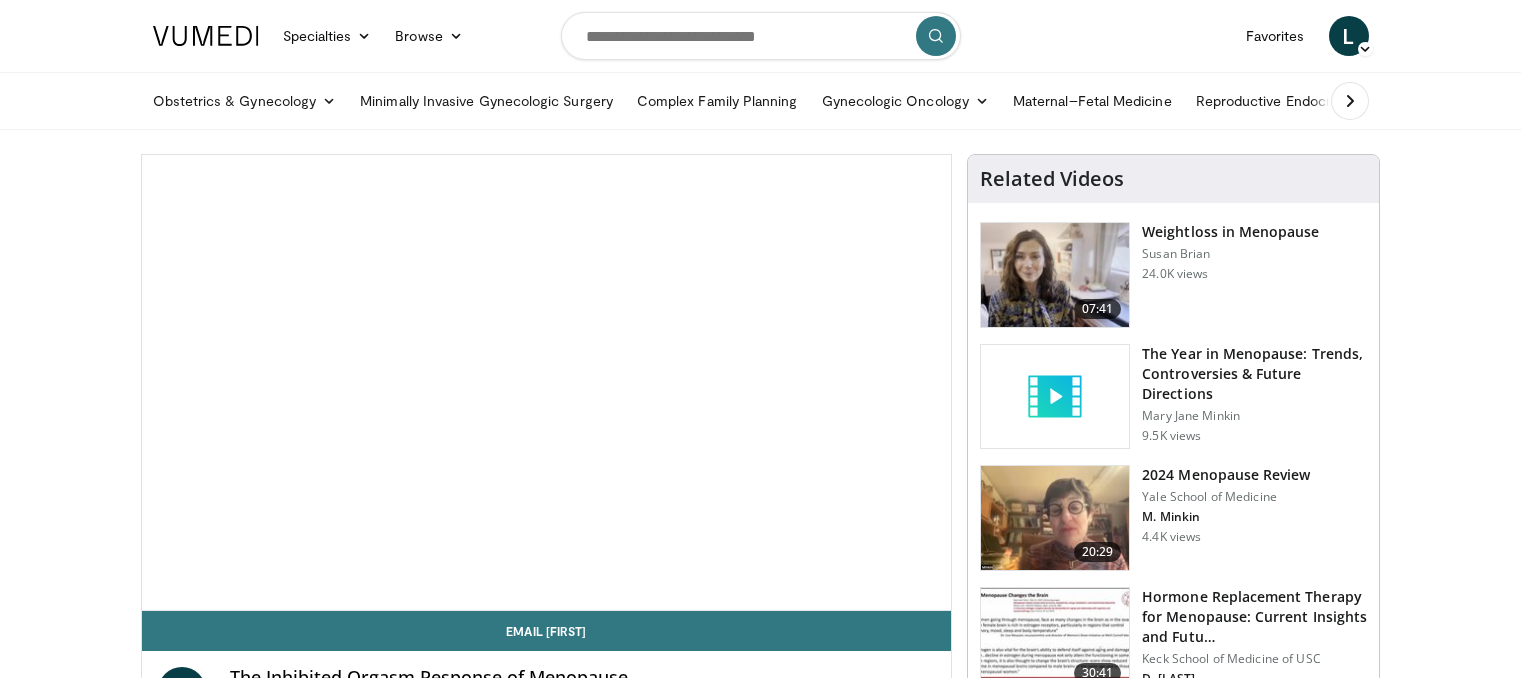 scroll, scrollTop: 0, scrollLeft: 0, axis: both 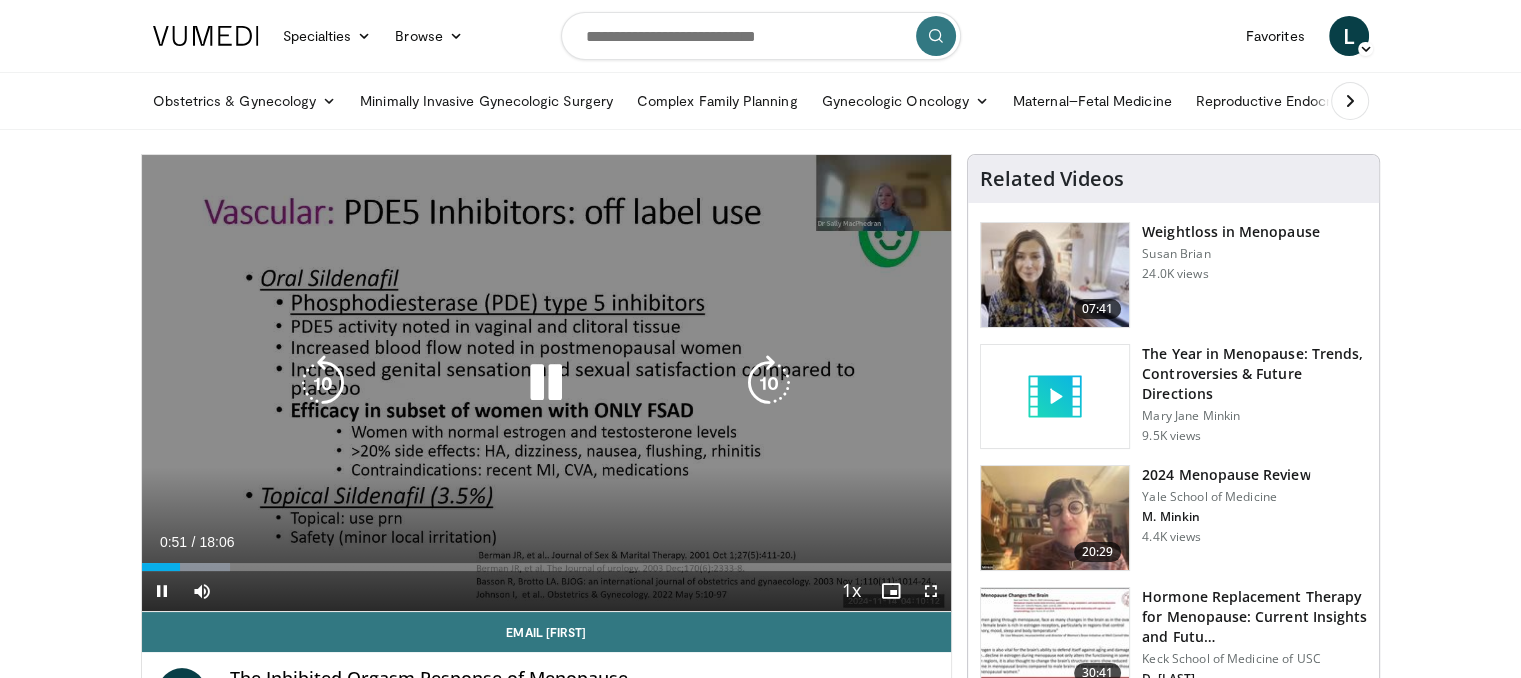 click on "10 seconds
Tap to unmute" at bounding box center [547, 383] 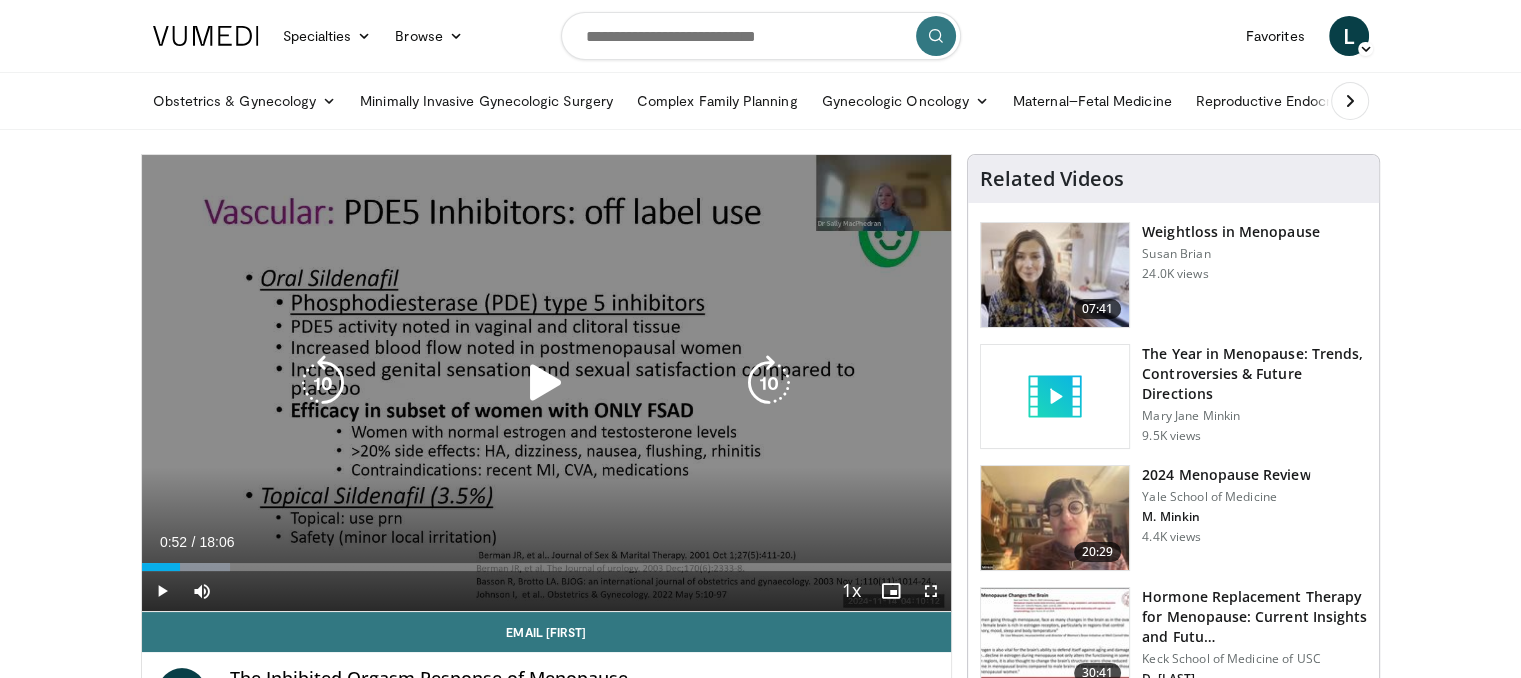 click on "10 seconds
Tap to unmute" at bounding box center (547, 383) 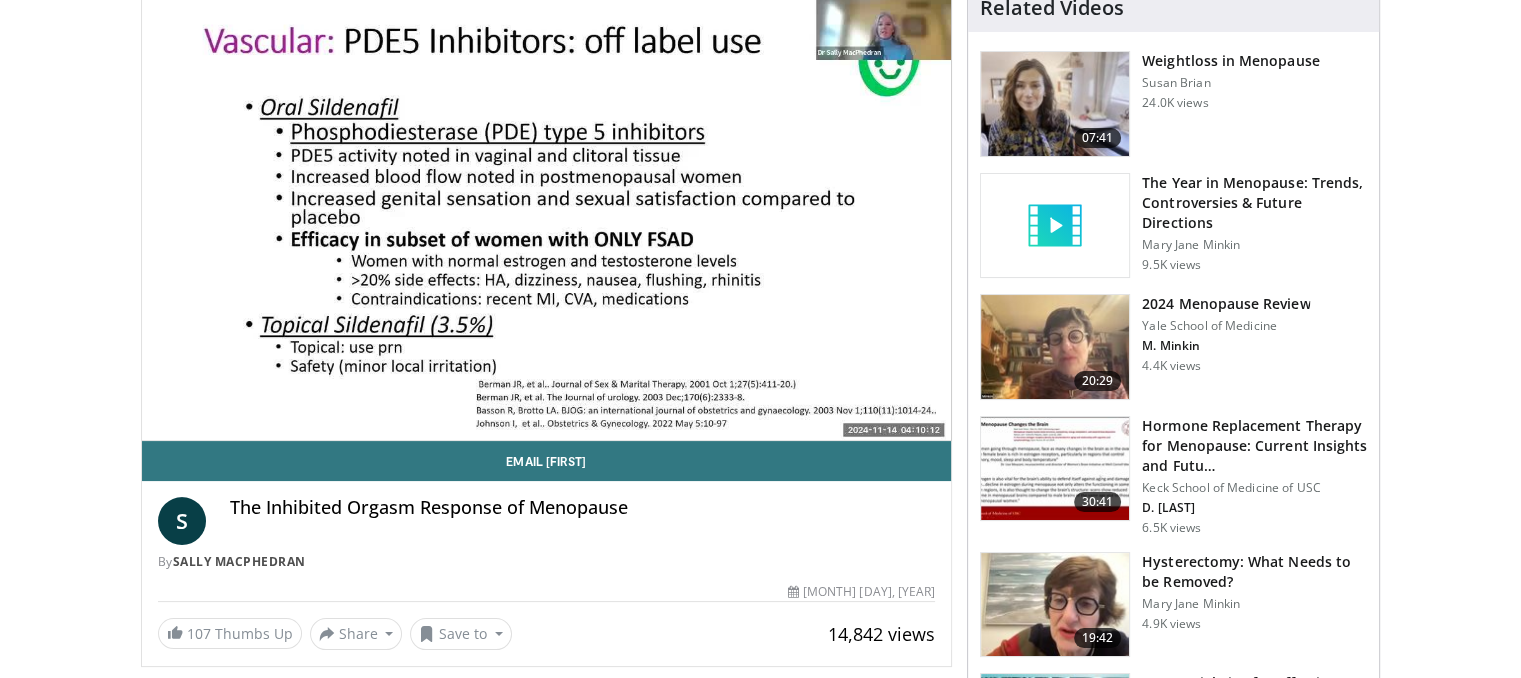 scroll, scrollTop: 172, scrollLeft: 0, axis: vertical 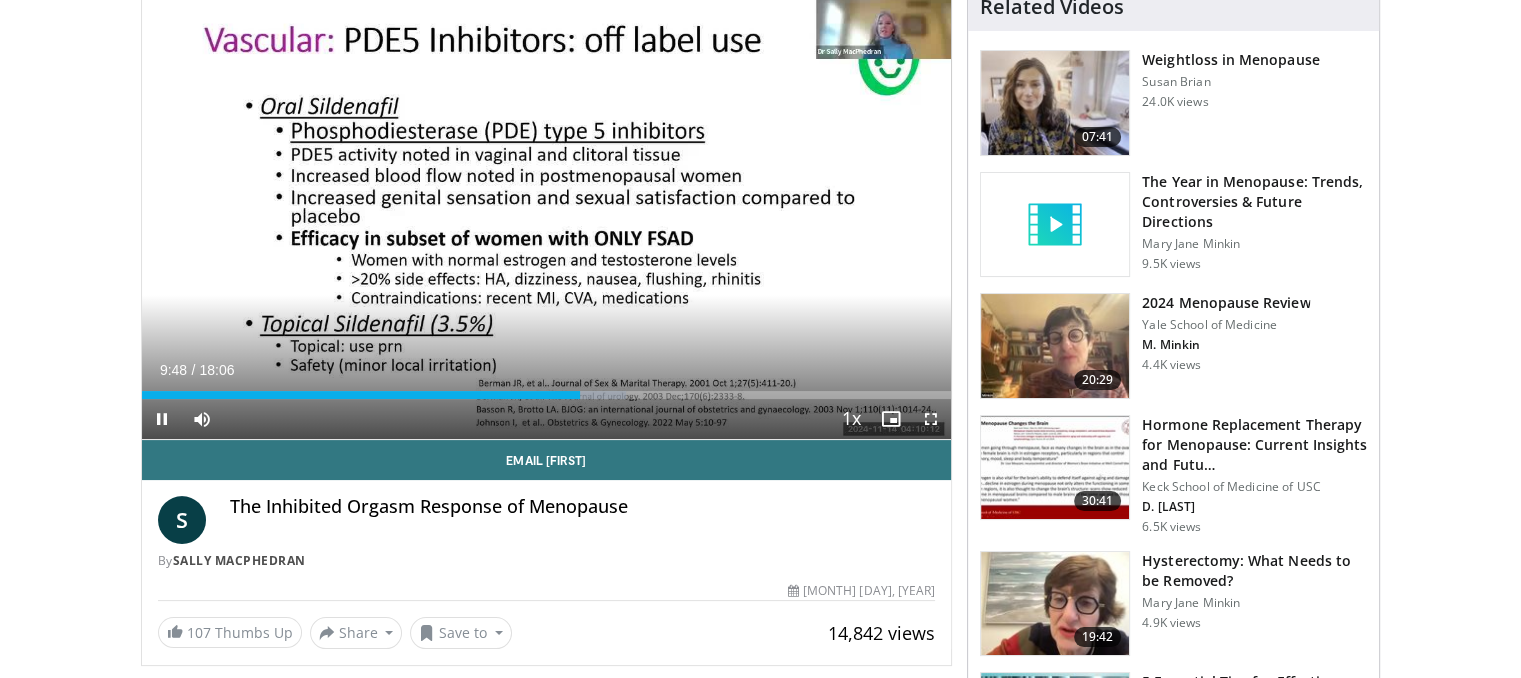 click on "10 seconds
Tap to unmute" at bounding box center (547, 211) 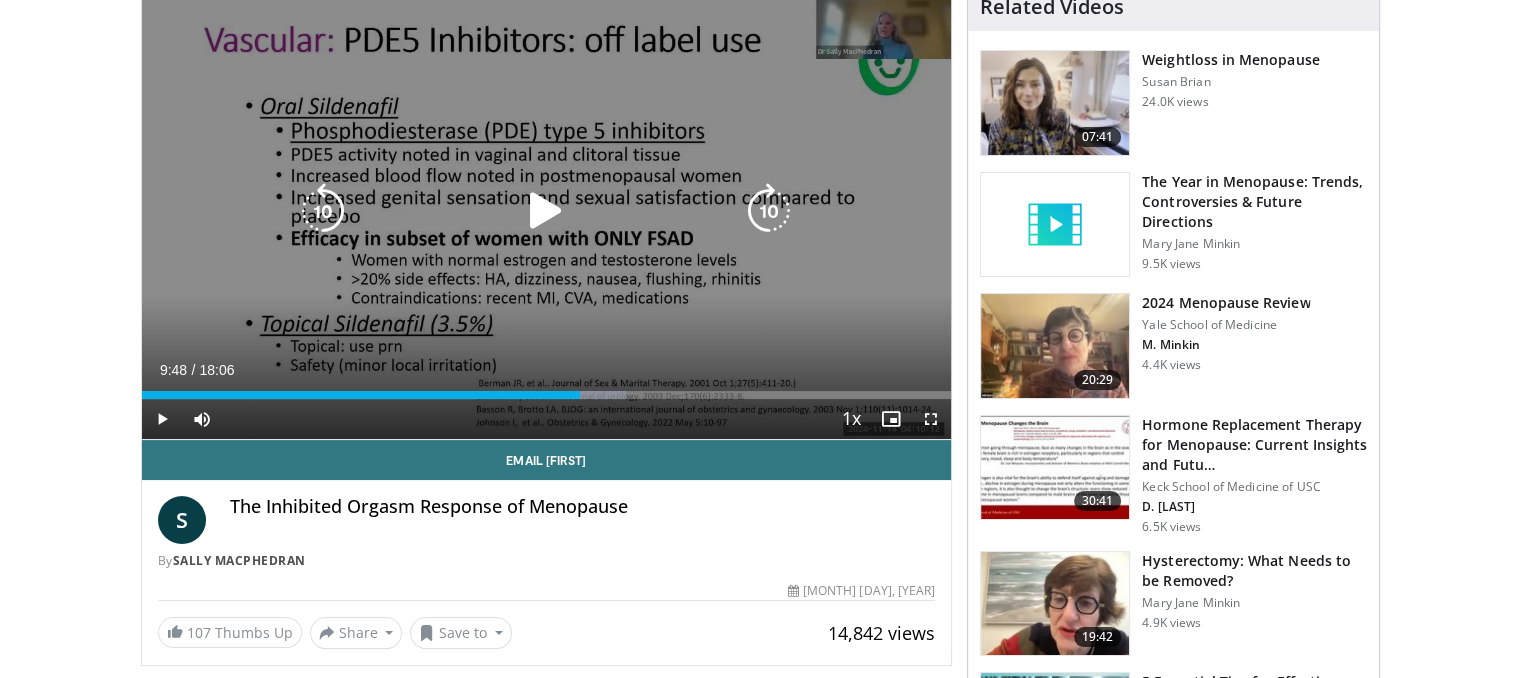 click on "10 seconds
Tap to unmute" at bounding box center [547, 211] 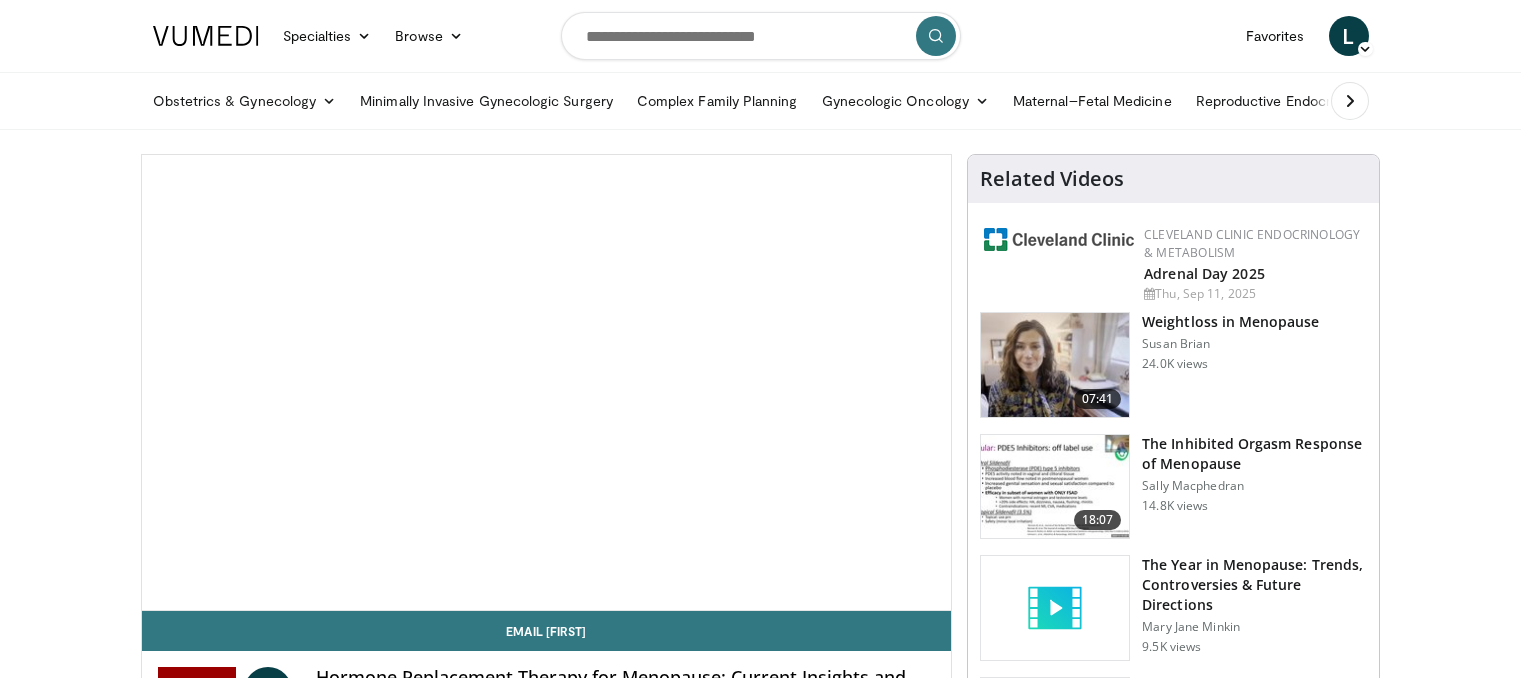 scroll, scrollTop: 0, scrollLeft: 0, axis: both 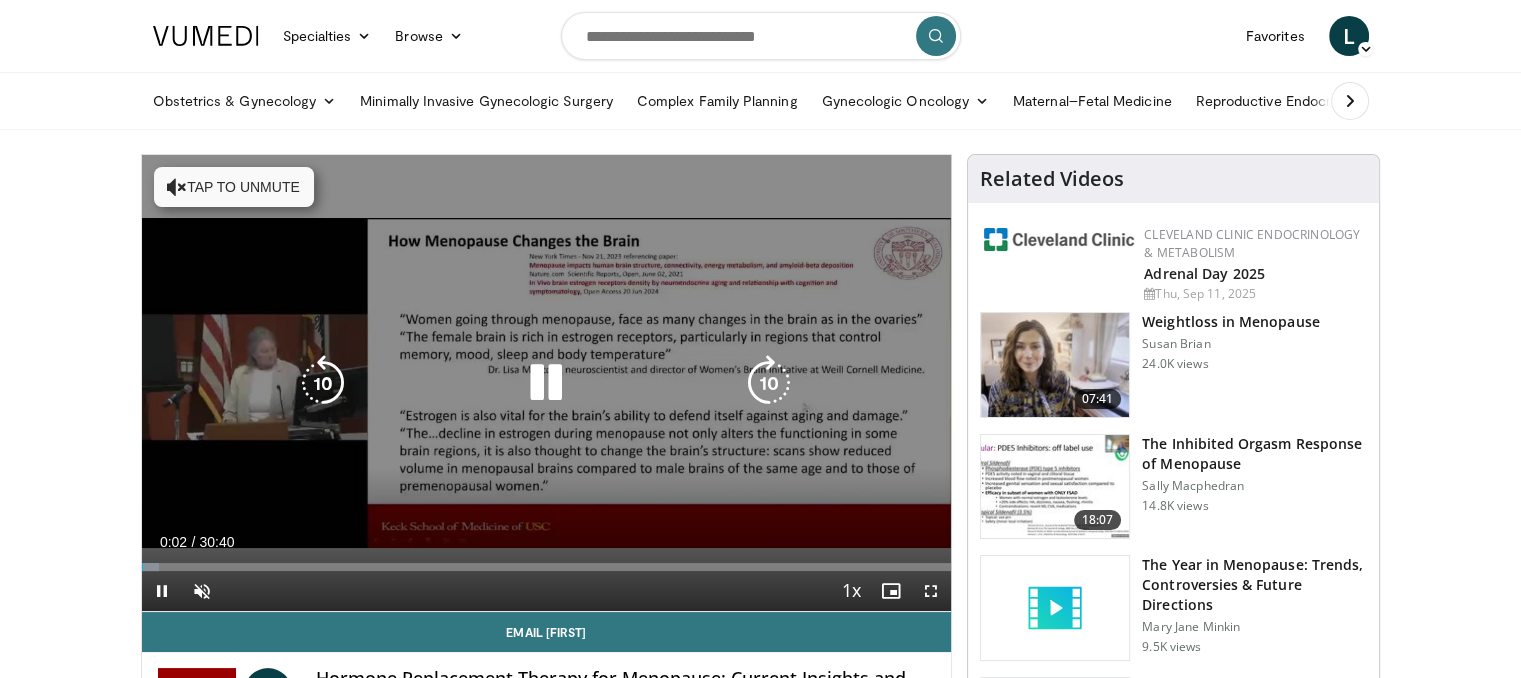 click on "10 seconds
Tap to unmute" at bounding box center [547, 383] 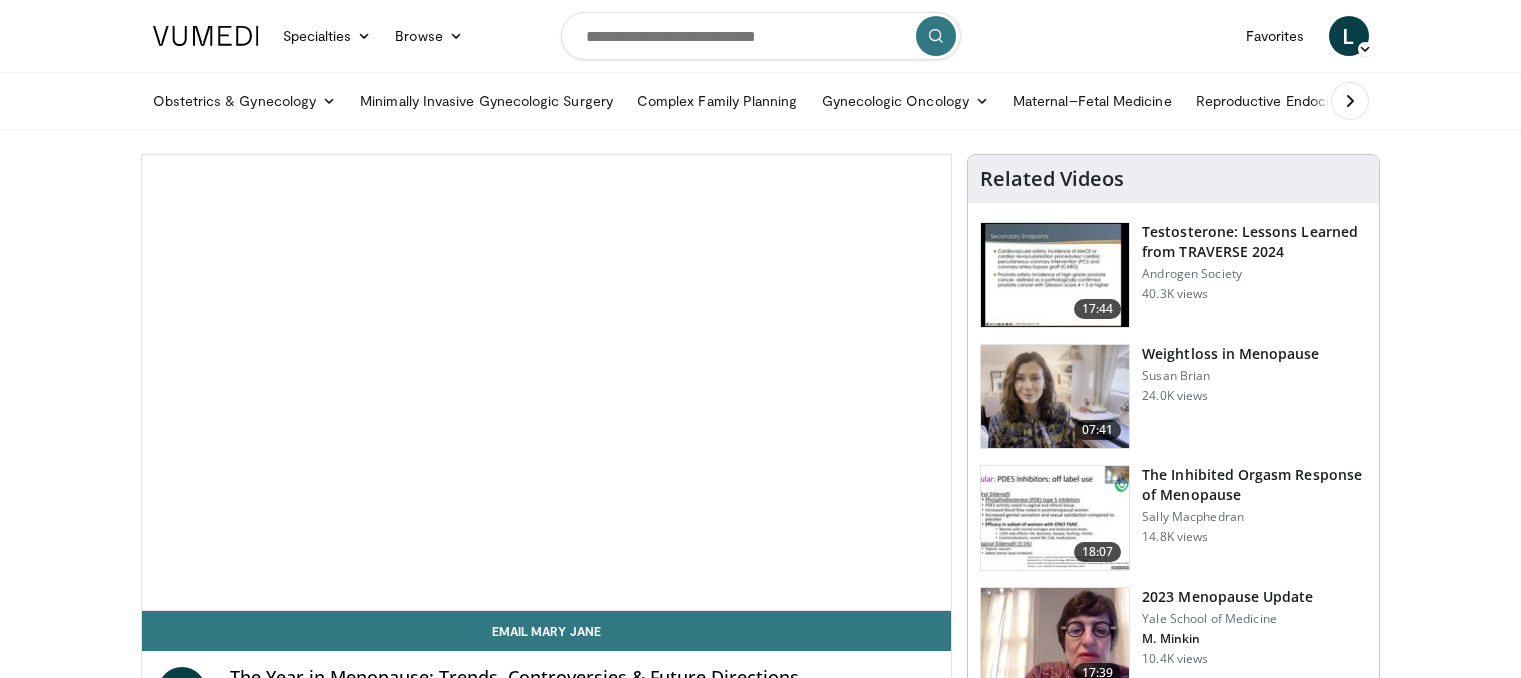 scroll, scrollTop: 0, scrollLeft: 0, axis: both 